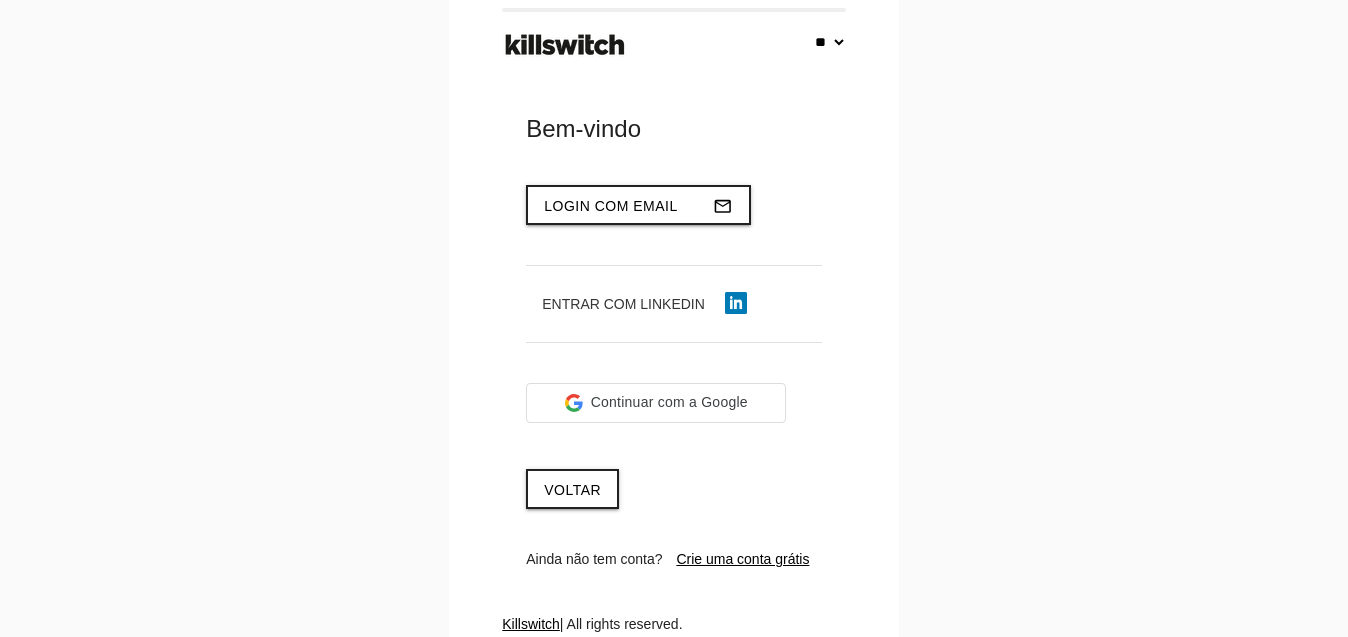 select on "**" 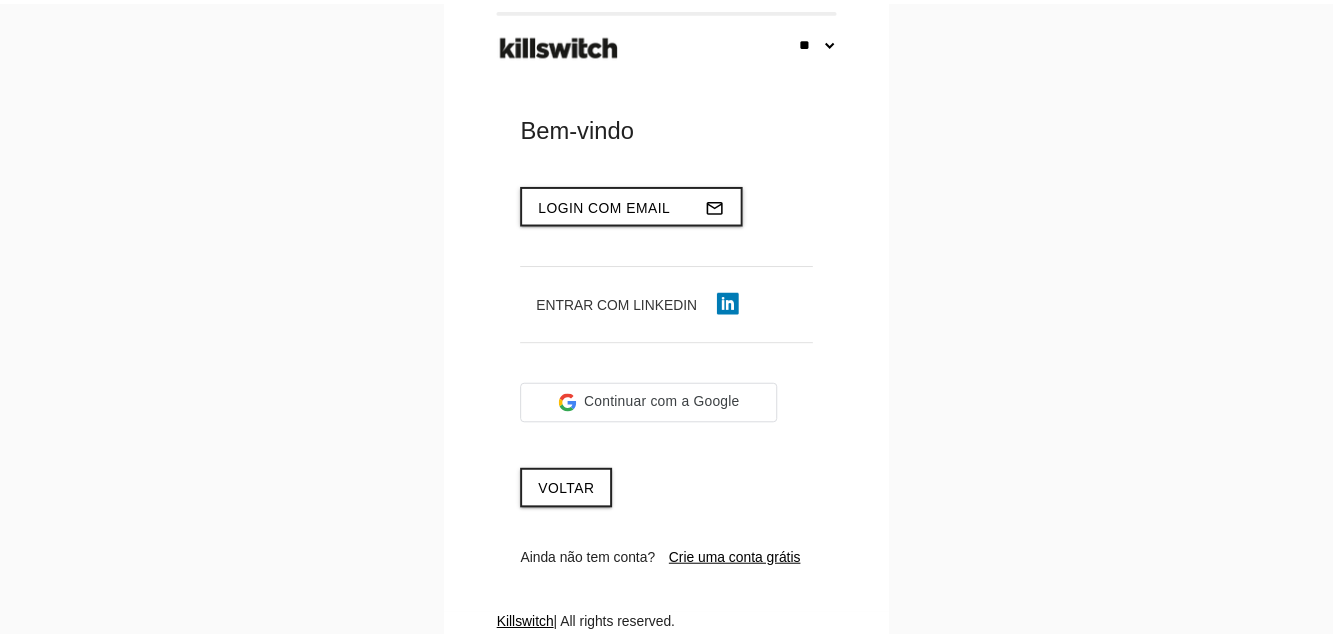 scroll, scrollTop: 0, scrollLeft: 0, axis: both 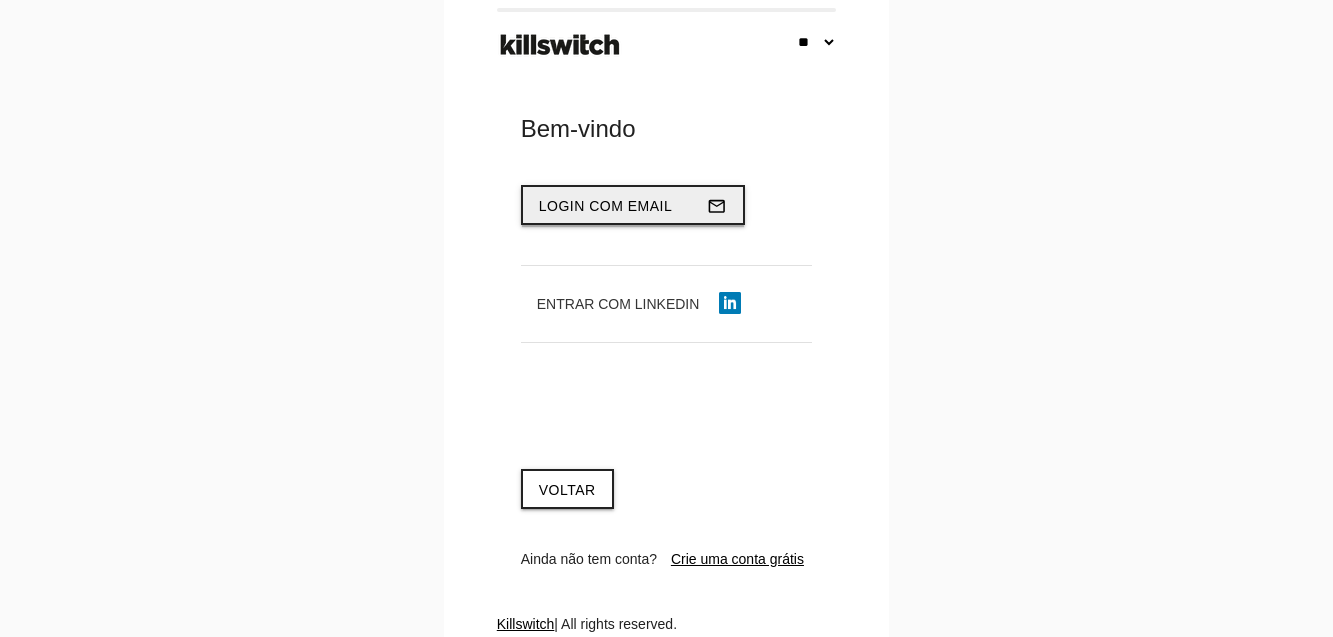 click on "Login com email" at bounding box center [606, 206] 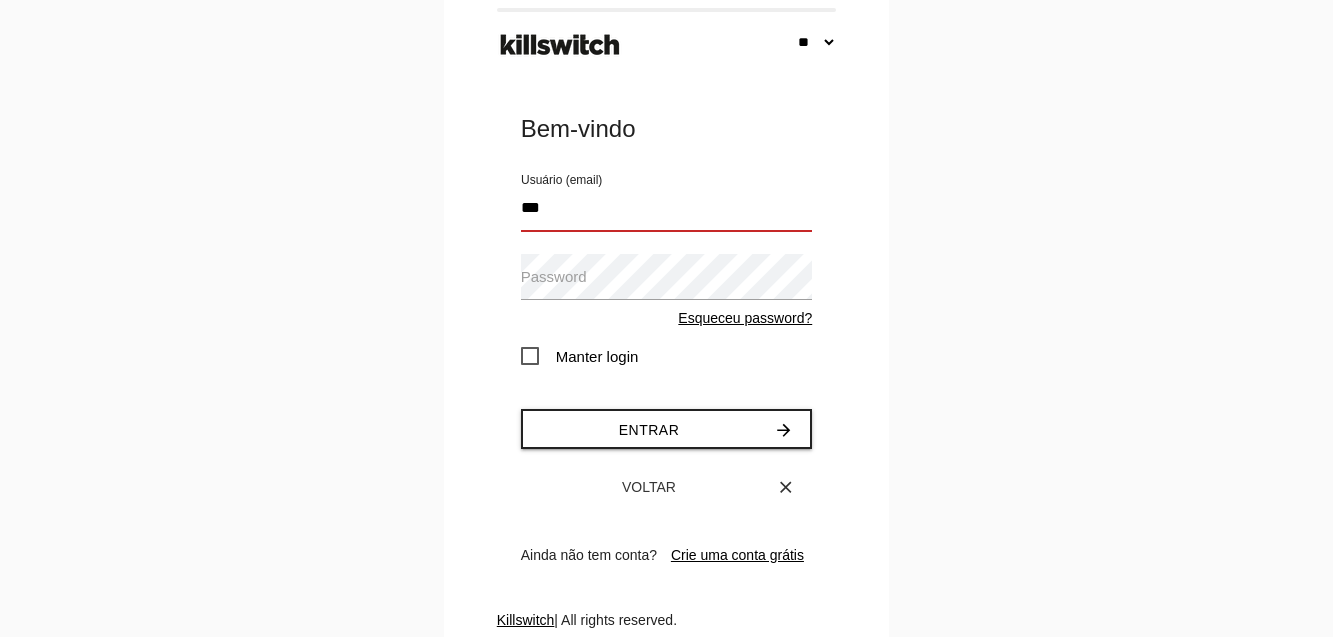 type on "**********" 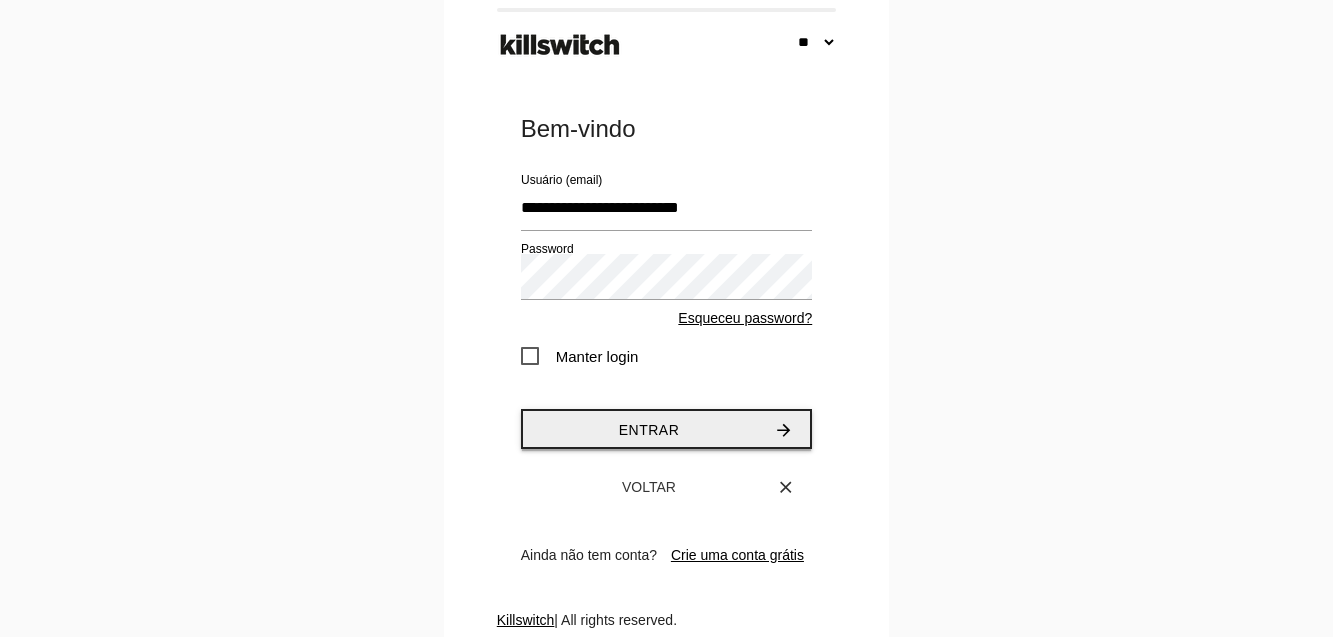 click on "Entrar arrow_forward" at bounding box center [666, 429] 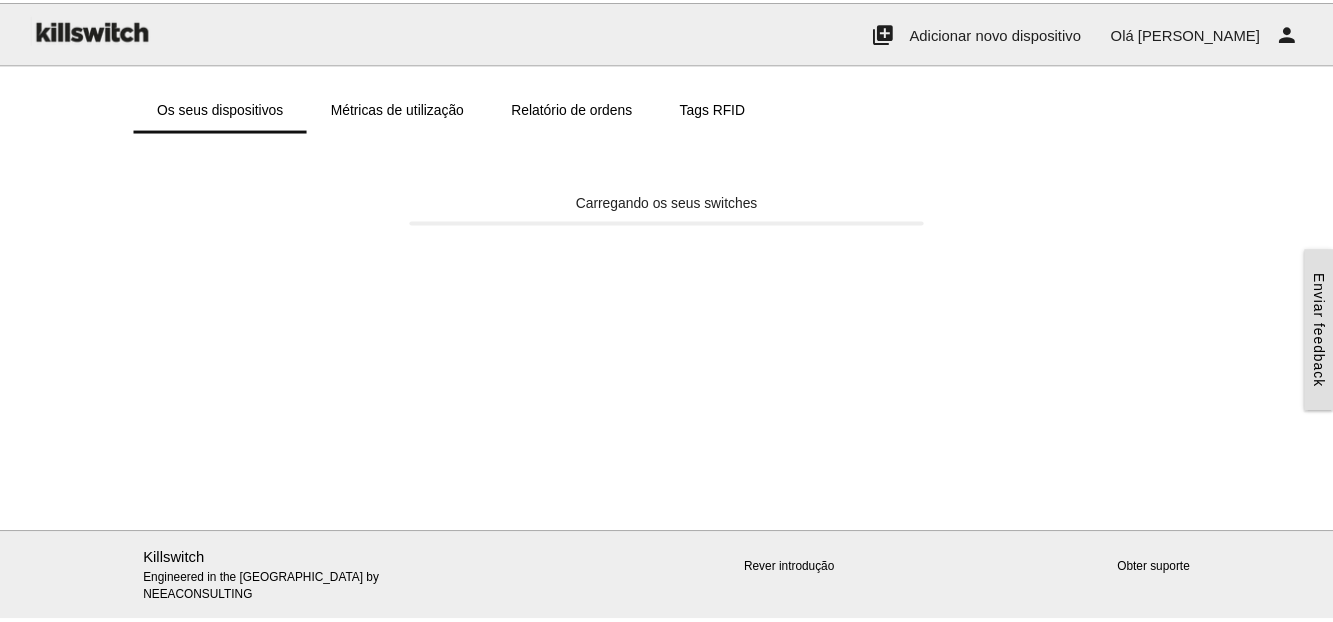 scroll, scrollTop: 0, scrollLeft: 0, axis: both 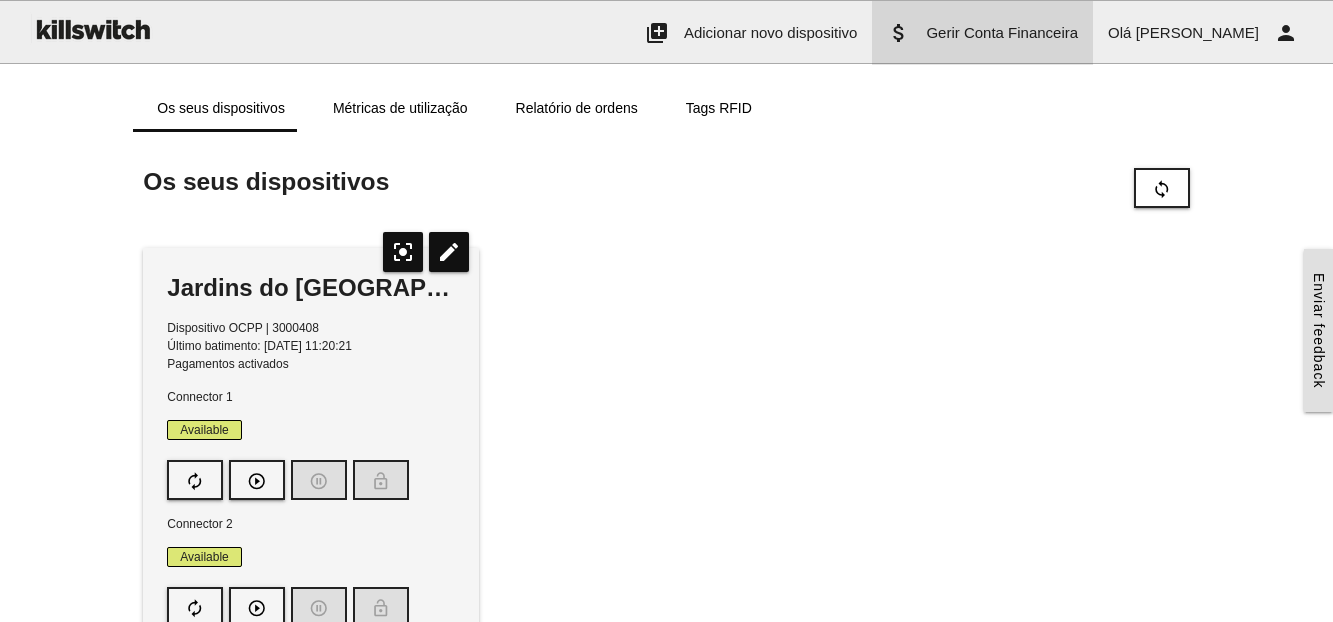 click on "Gerir Conta Financeira" at bounding box center (1002, 32) 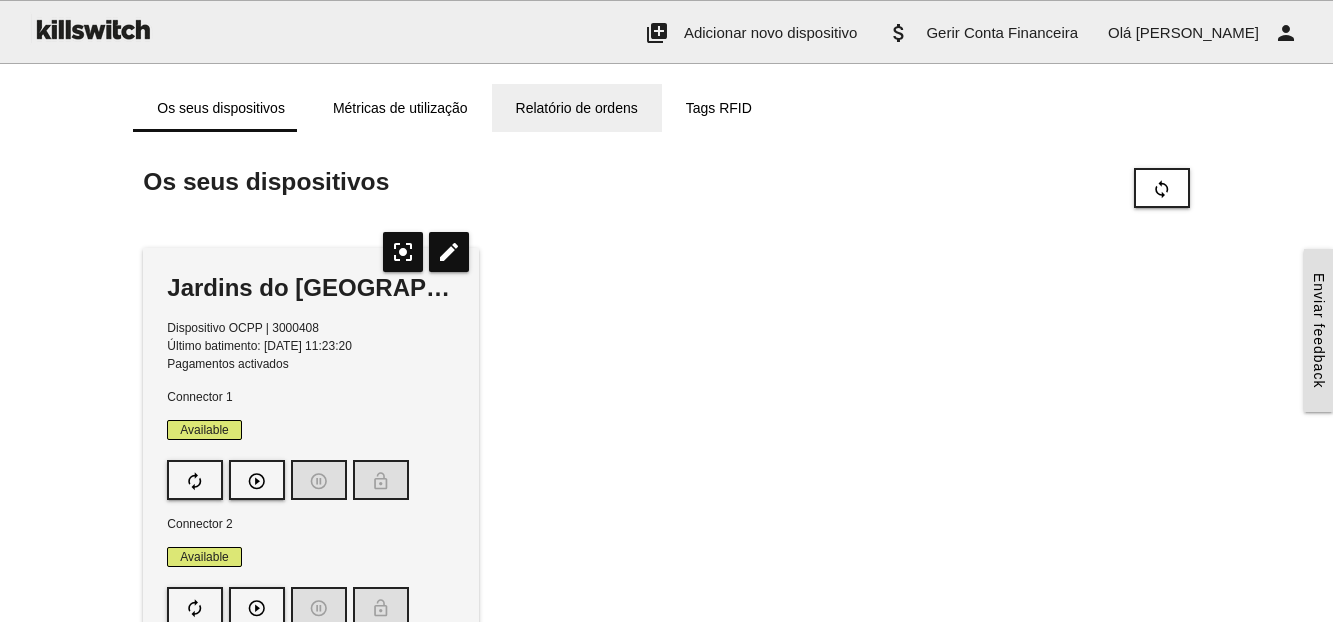 click on "Relatório de ordens" at bounding box center [577, 108] 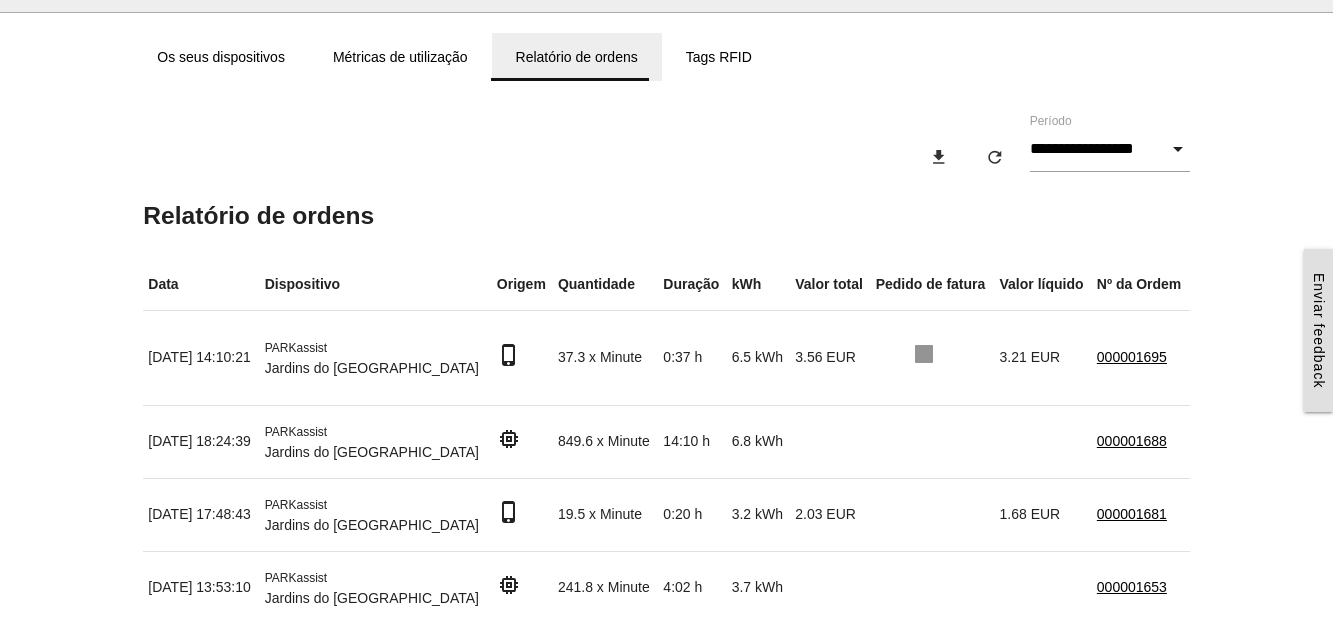 scroll, scrollTop: 0, scrollLeft: 0, axis: both 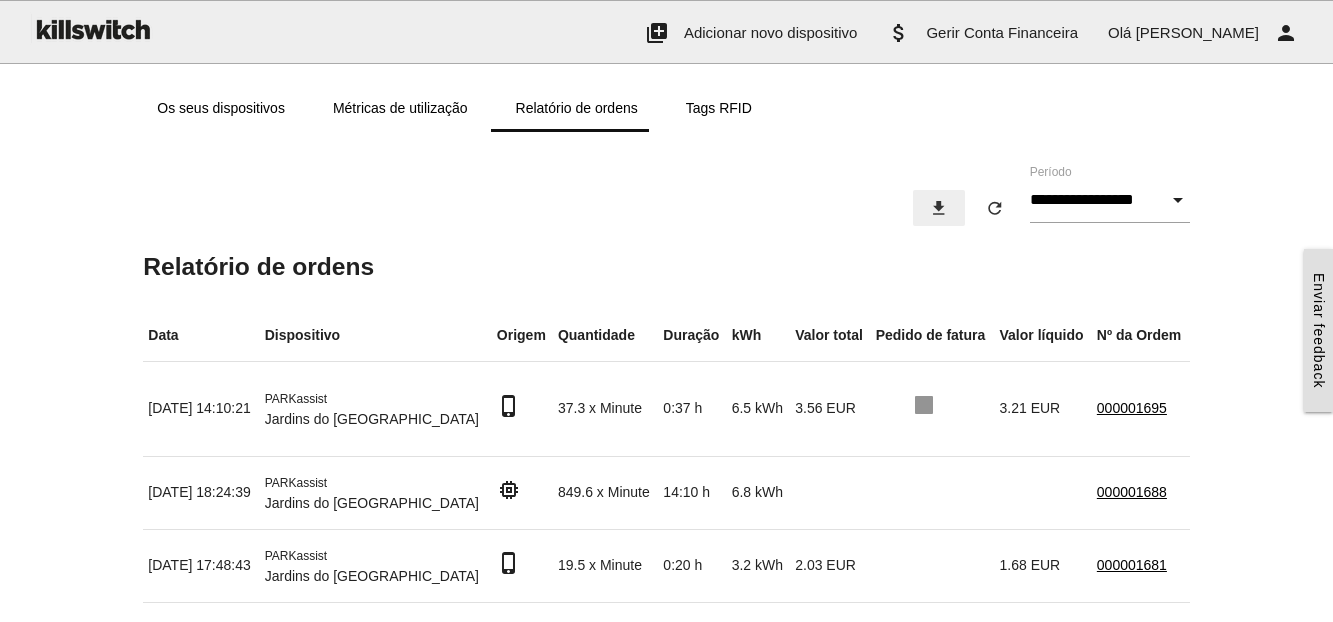 click on "download" at bounding box center [939, 208] 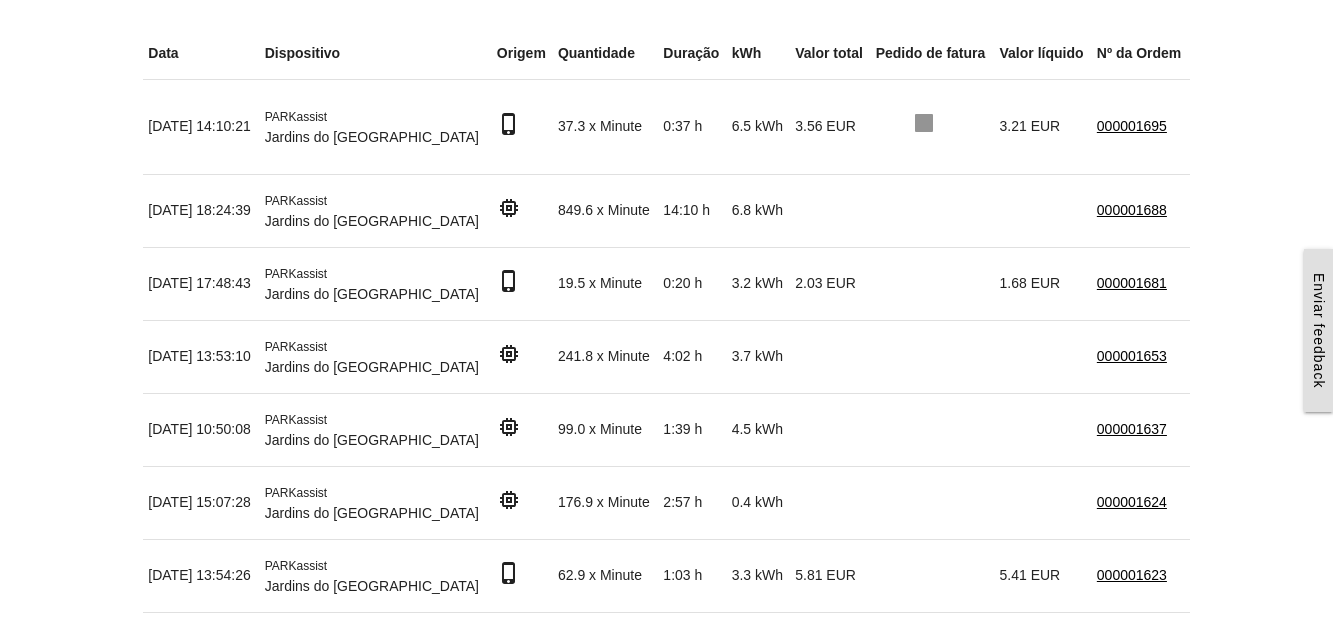scroll, scrollTop: 374, scrollLeft: 0, axis: vertical 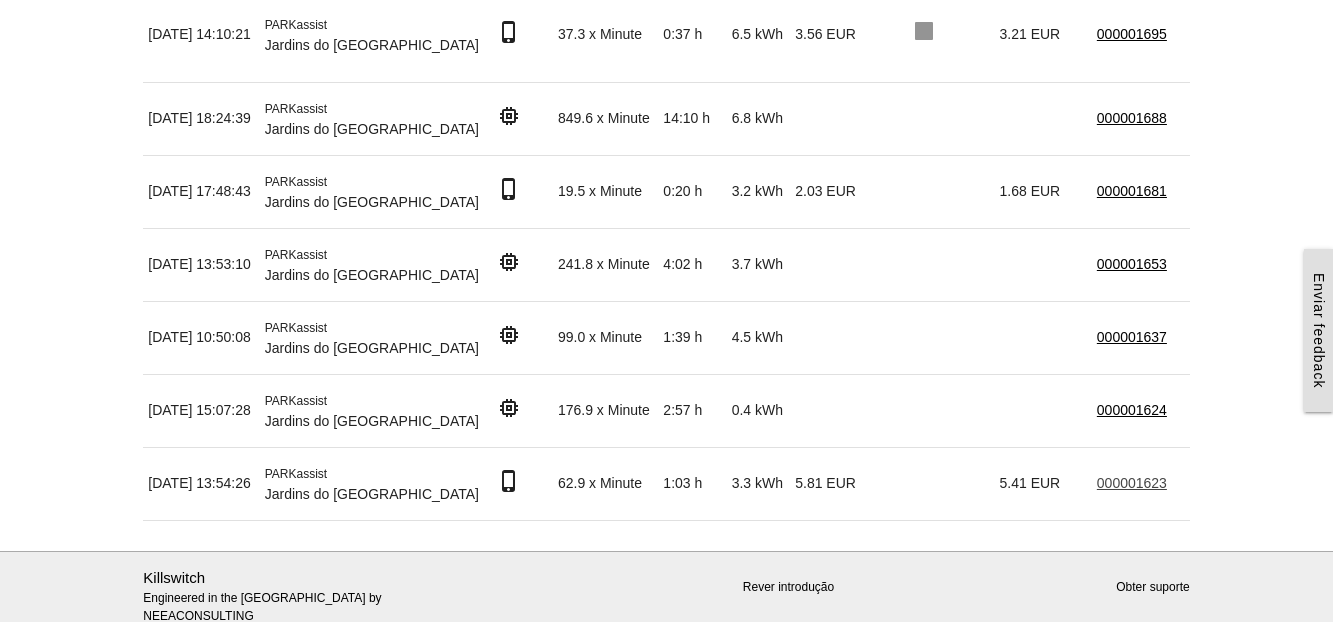 click on "000001623" at bounding box center [1132, 483] 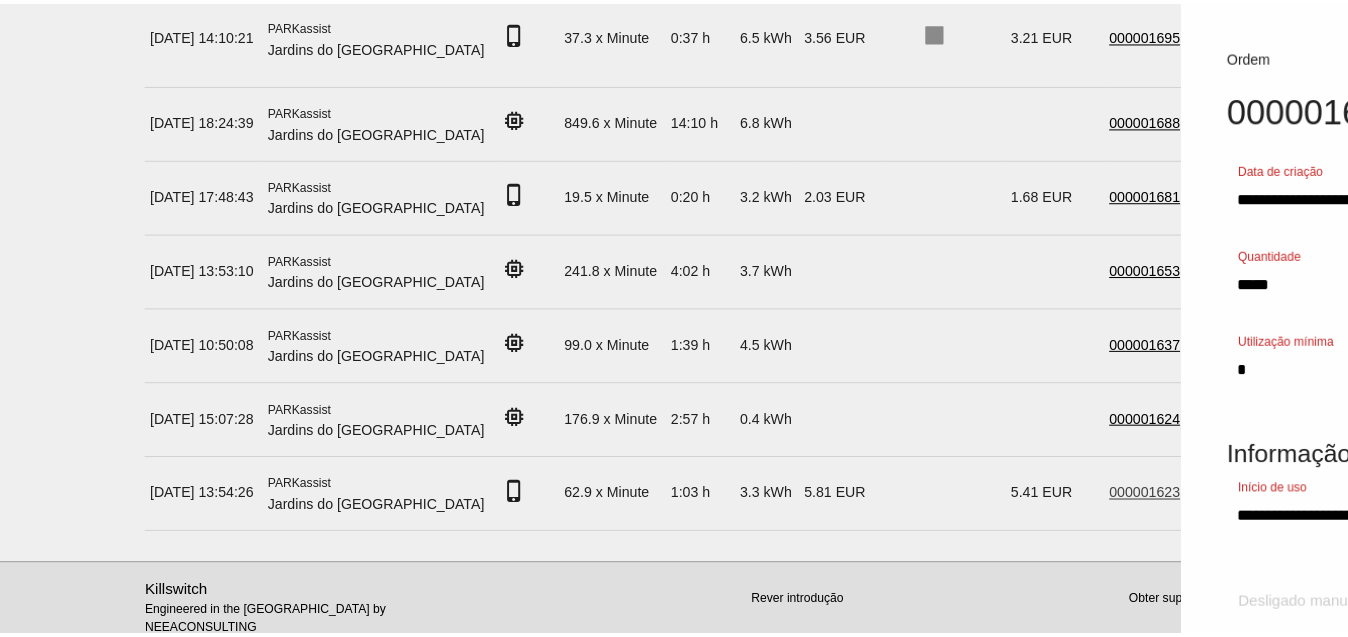 scroll, scrollTop: 359, scrollLeft: 0, axis: vertical 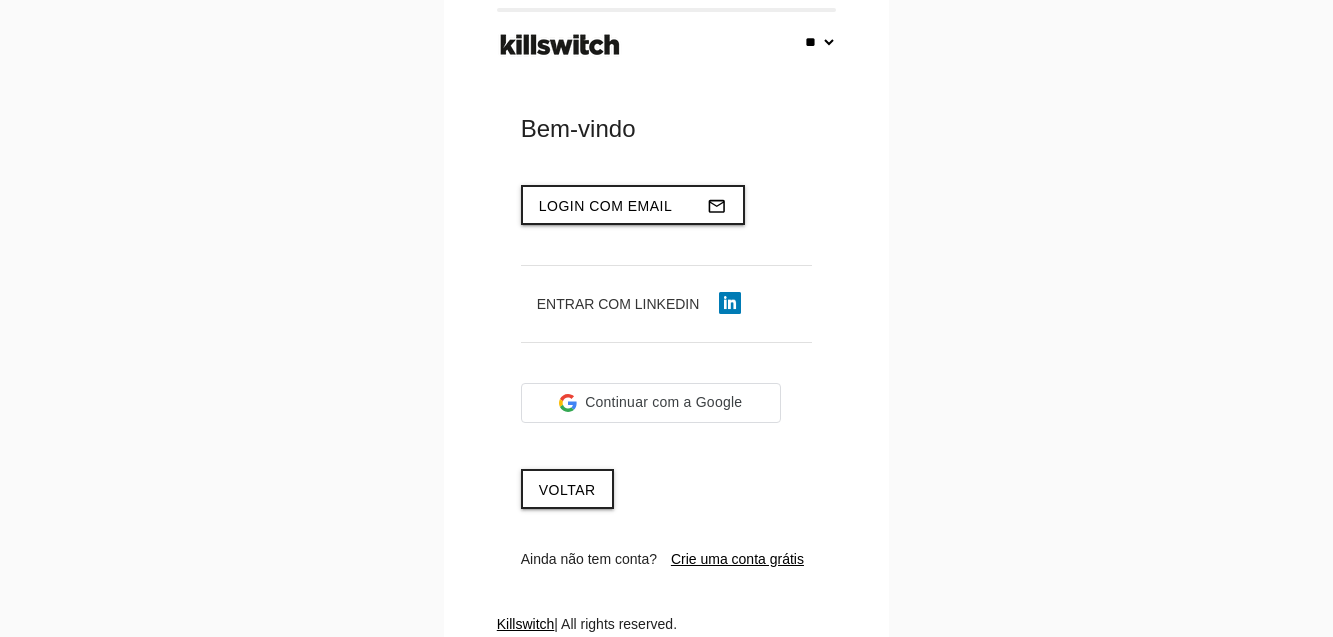 select on "**" 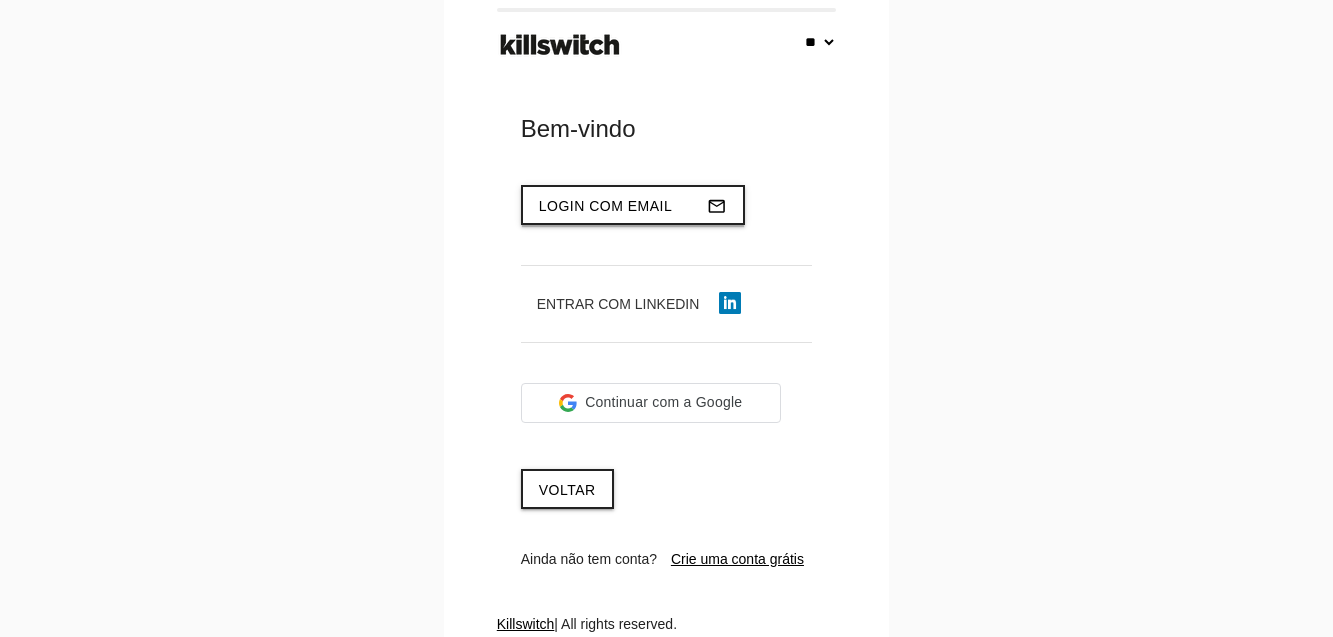 scroll, scrollTop: 0, scrollLeft: 0, axis: both 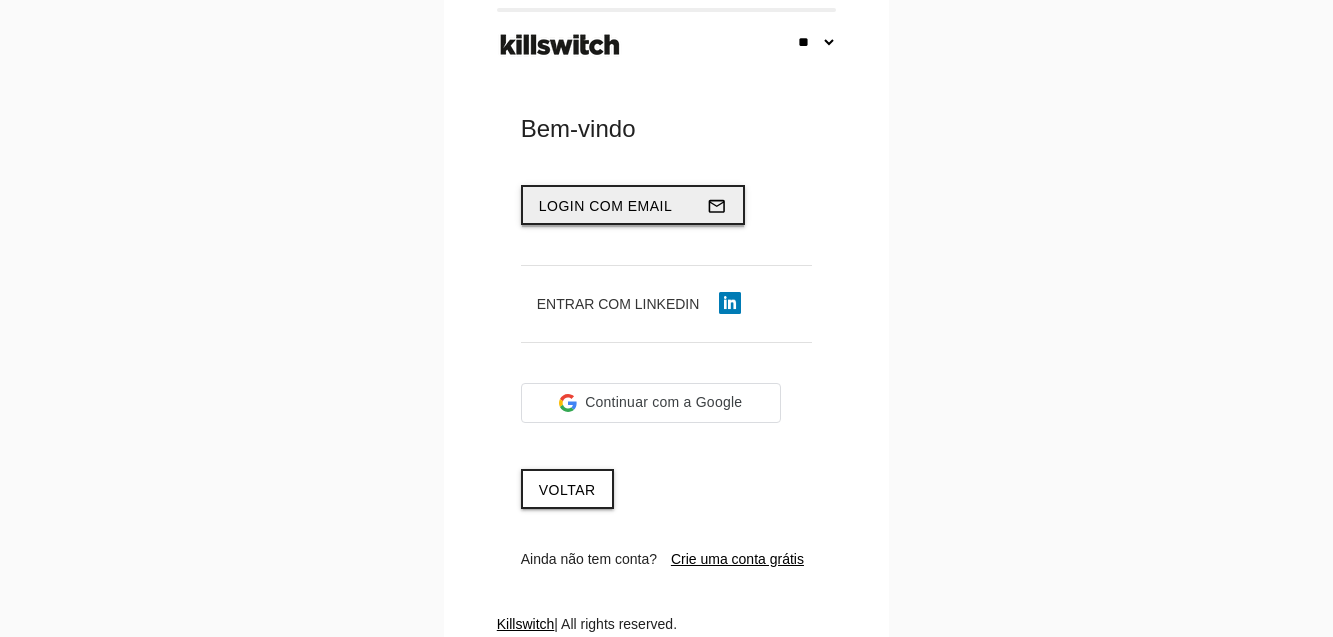 click on "Login com email" at bounding box center (606, 206) 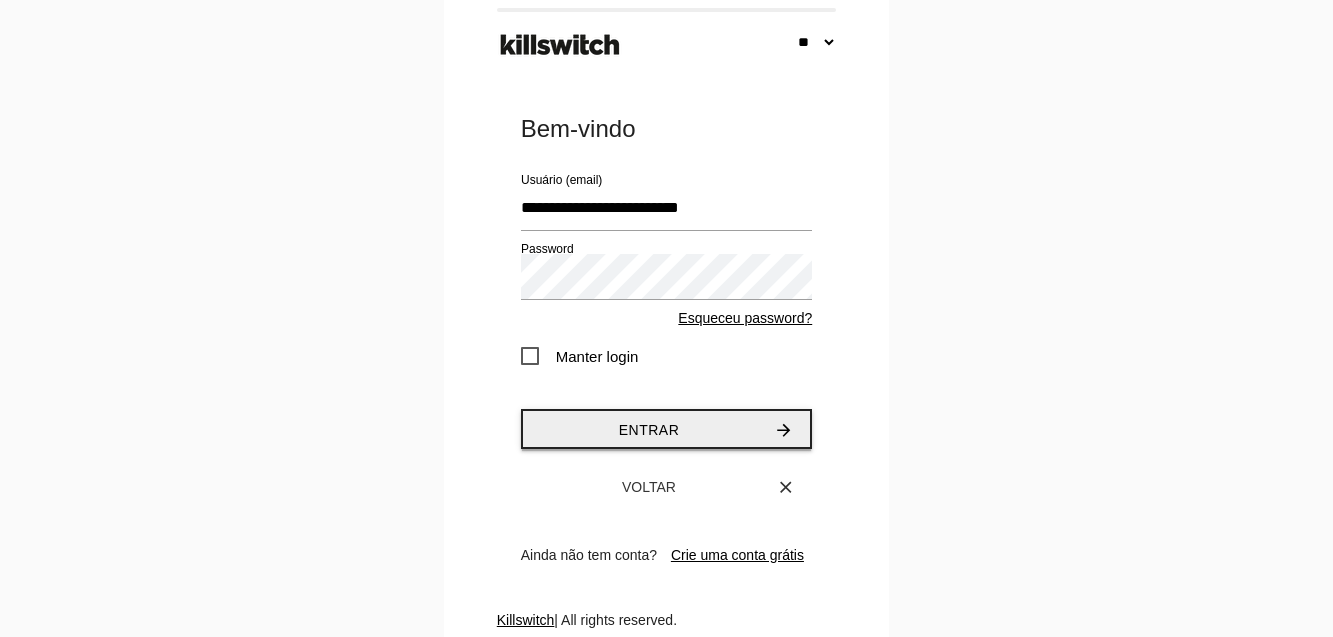 click on "Entrar arrow_forward" at bounding box center (666, 429) 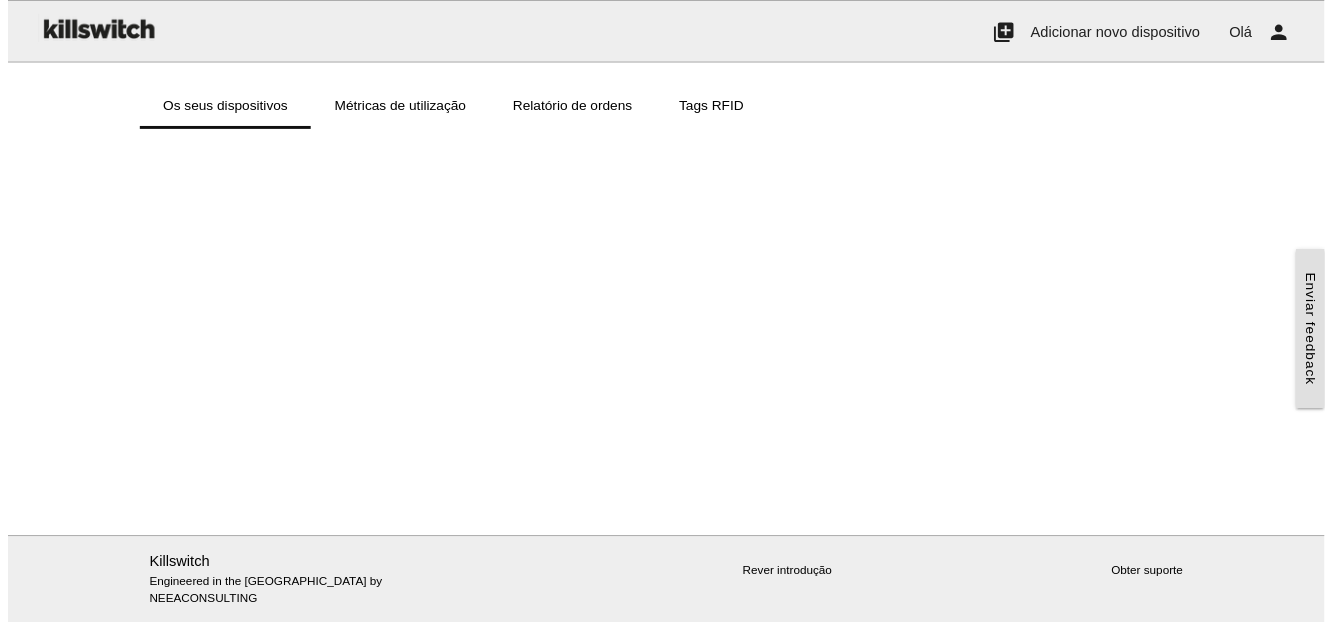 scroll, scrollTop: 0, scrollLeft: 0, axis: both 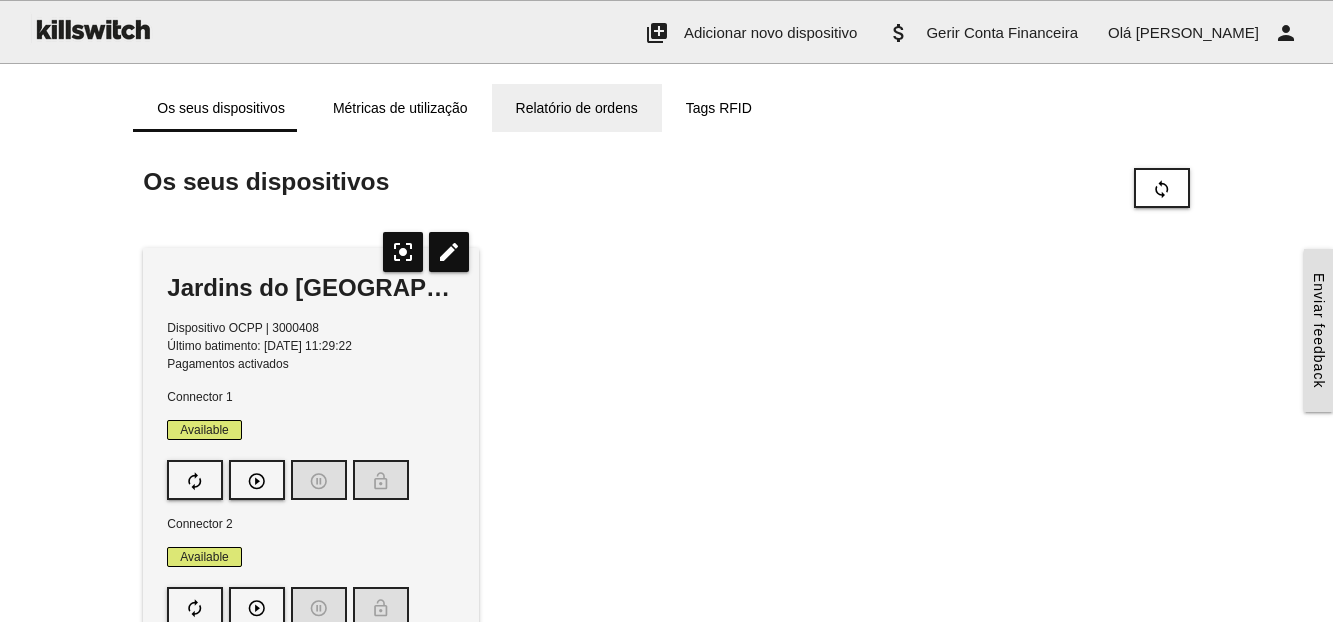 click on "Relatório de ordens" at bounding box center [577, 108] 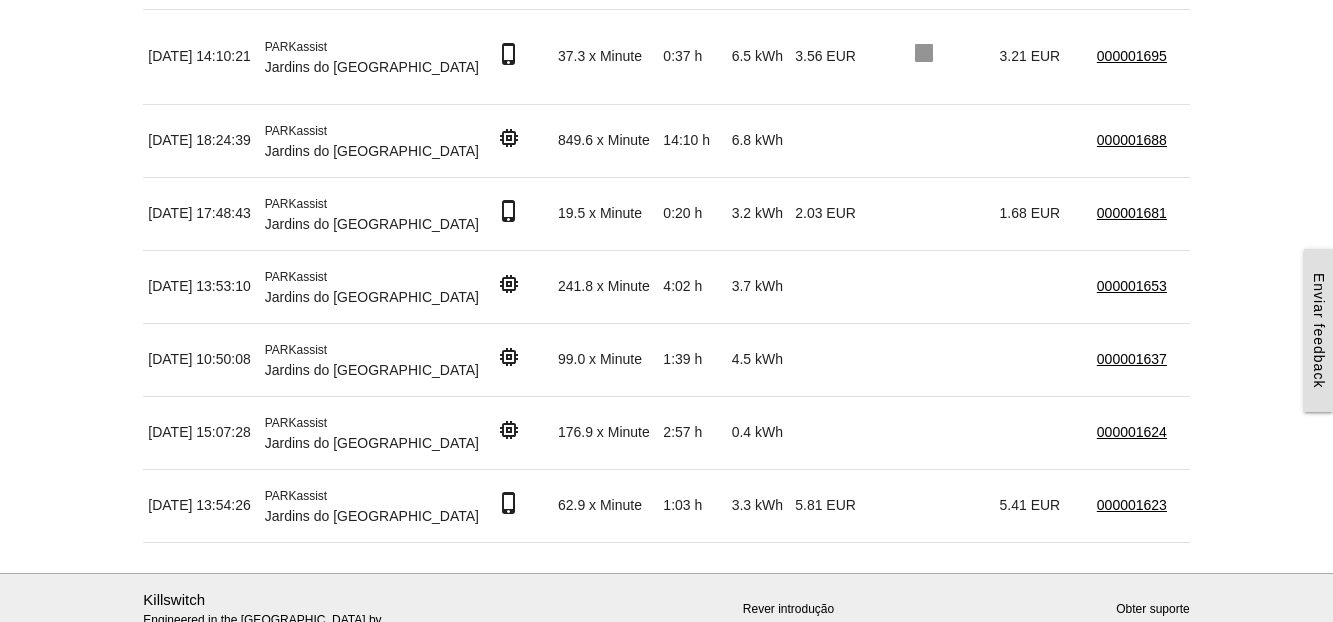 scroll, scrollTop: 374, scrollLeft: 0, axis: vertical 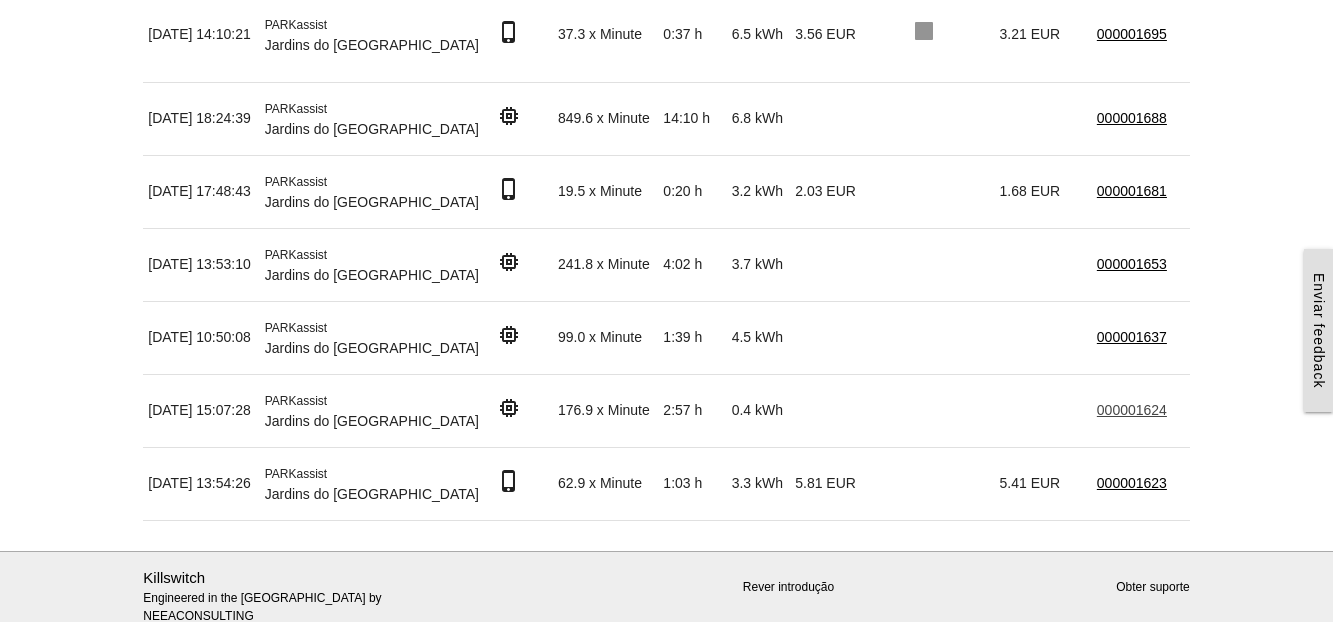 click on "000001624" at bounding box center [1132, 410] 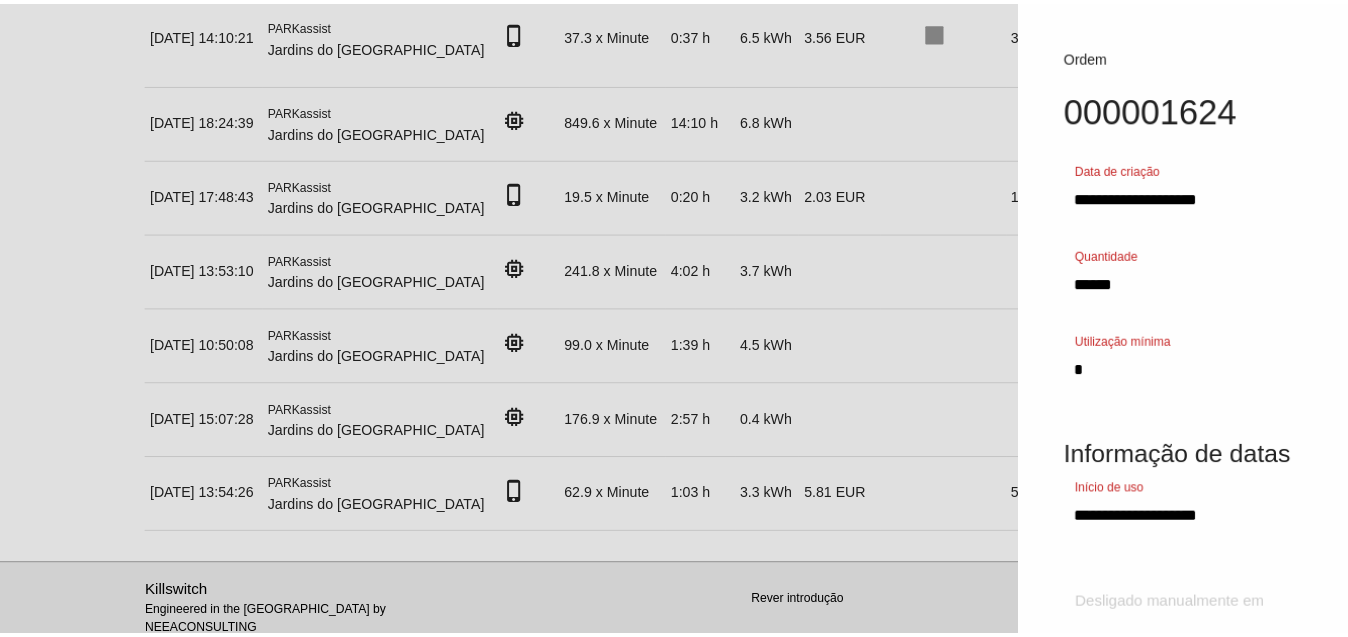 scroll, scrollTop: 359, scrollLeft: 0, axis: vertical 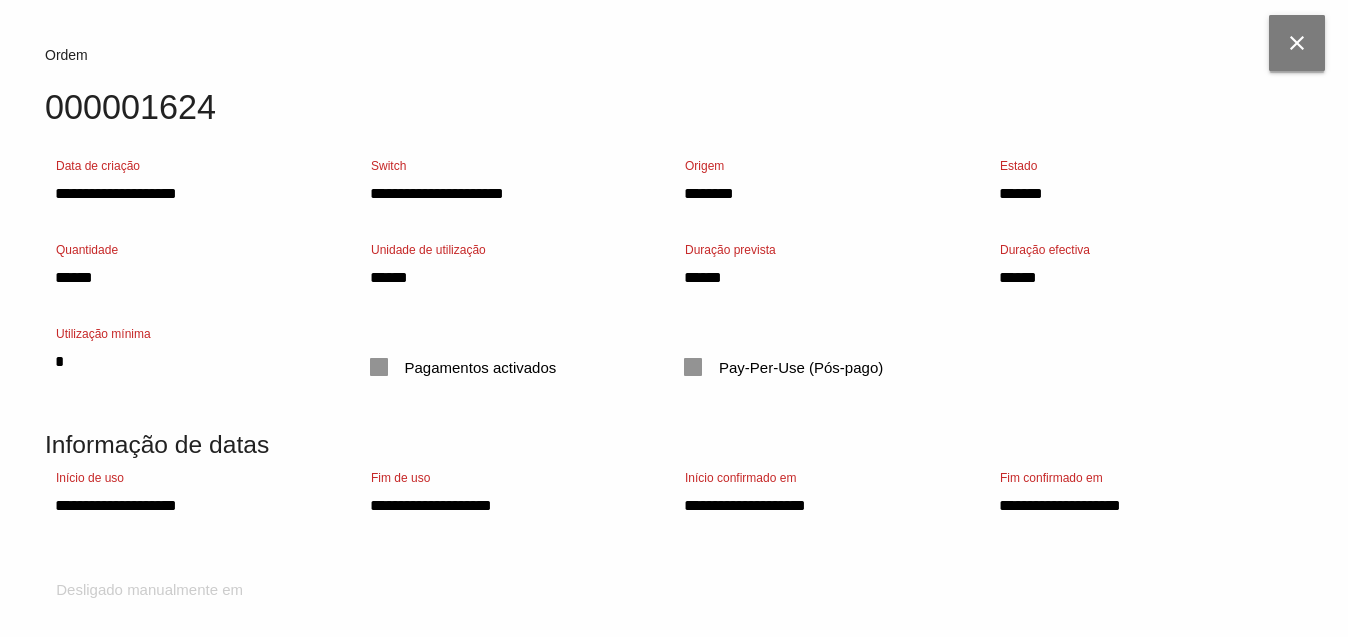 click on "close" at bounding box center (1297, 43) 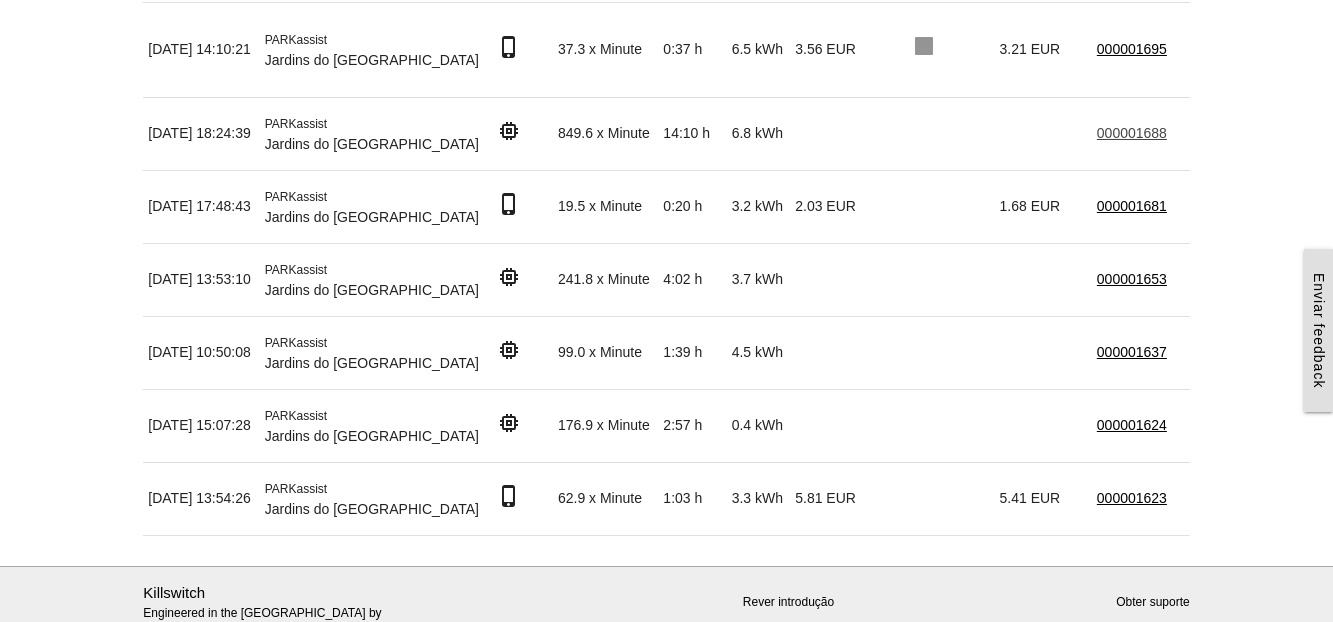 click on "000001688" at bounding box center (1132, 133) 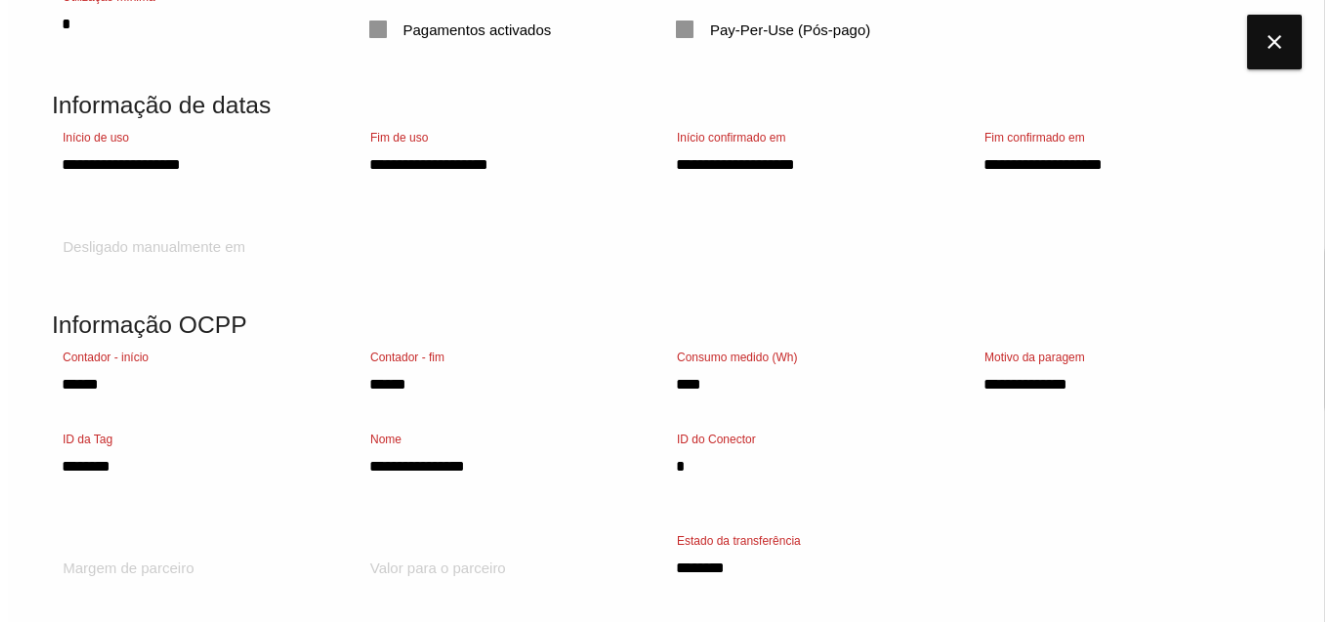 scroll, scrollTop: 0, scrollLeft: 0, axis: both 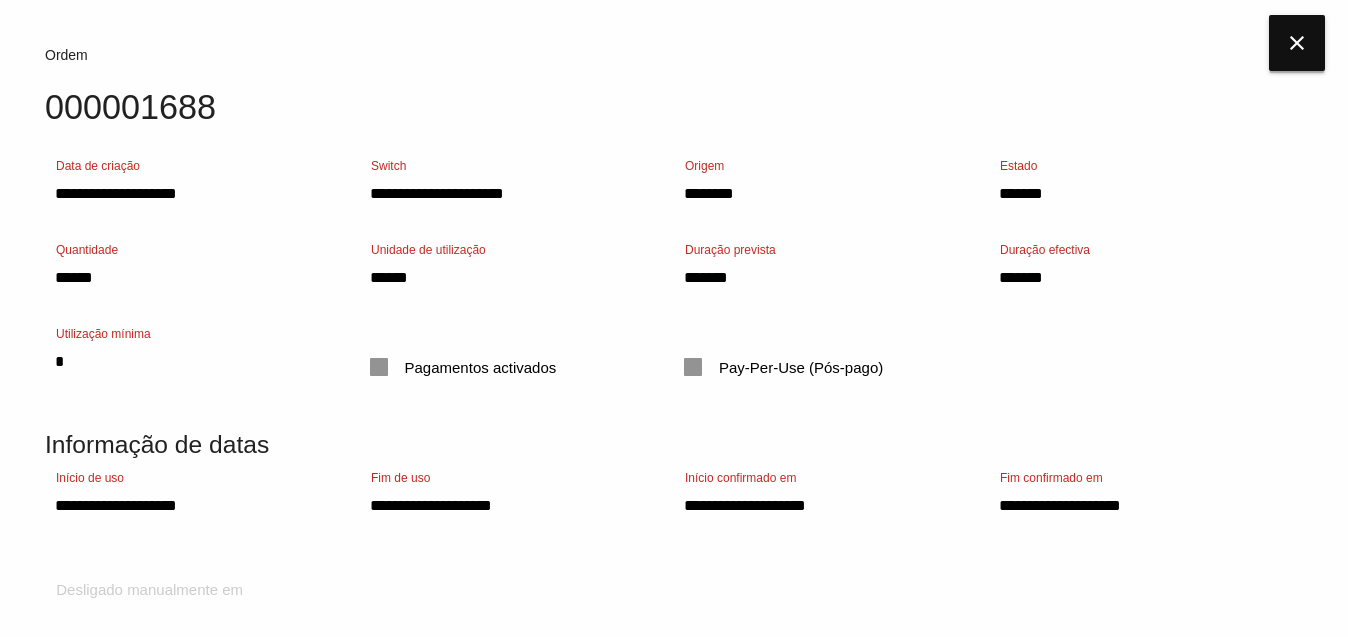 click on "close" at bounding box center [1297, 43] 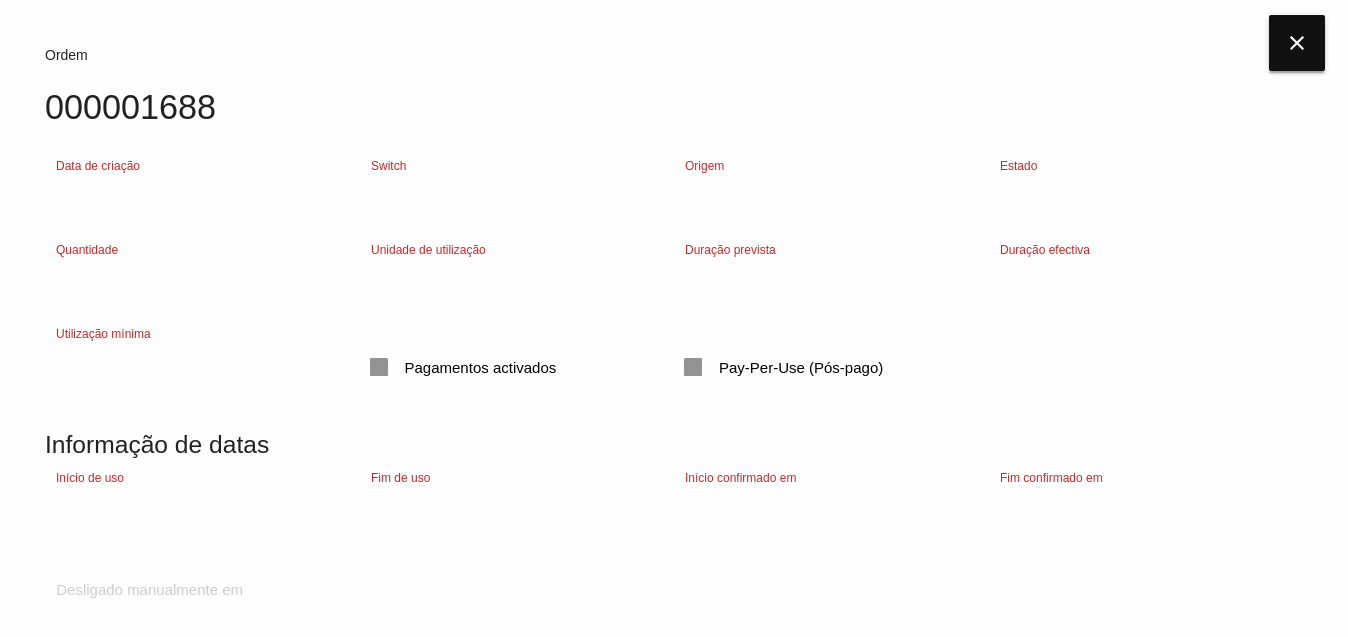 type 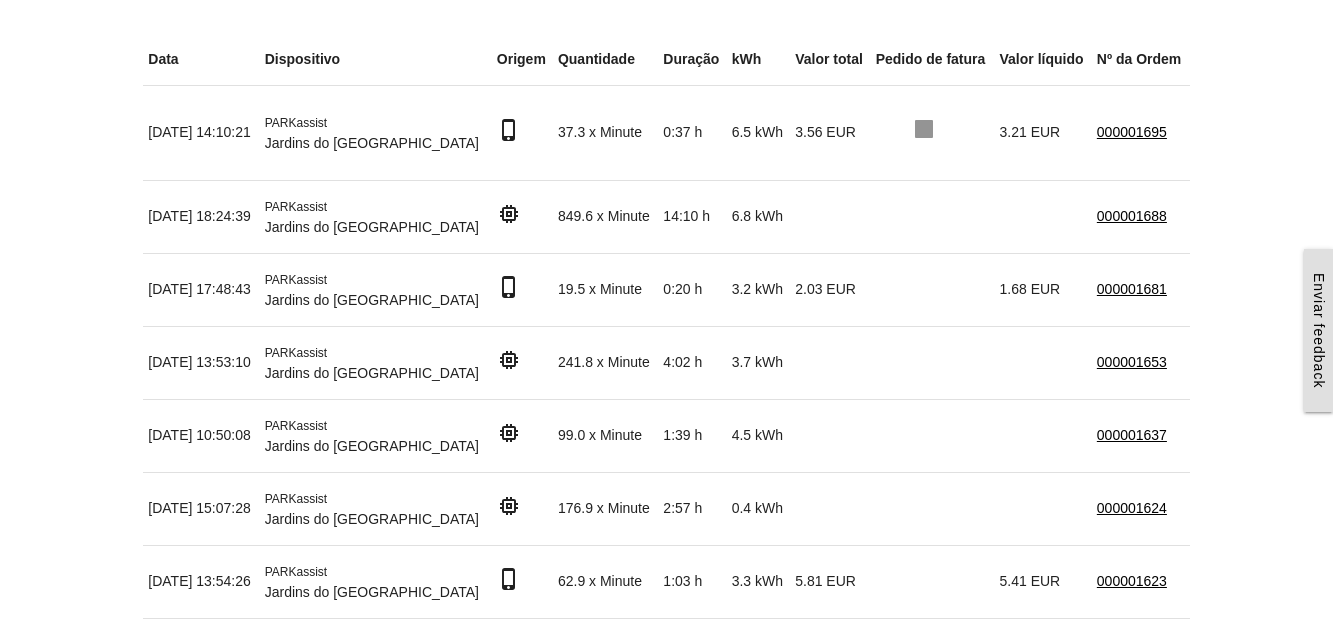 scroll, scrollTop: 374, scrollLeft: 0, axis: vertical 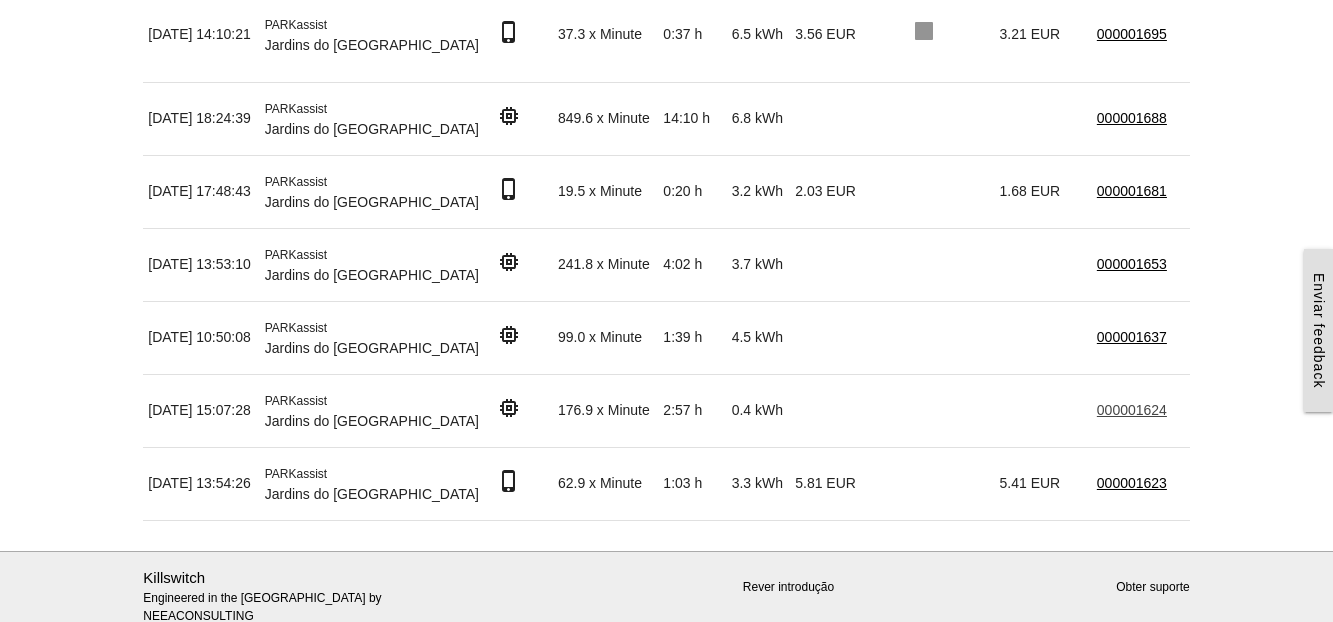 click on "000001624" at bounding box center (1132, 410) 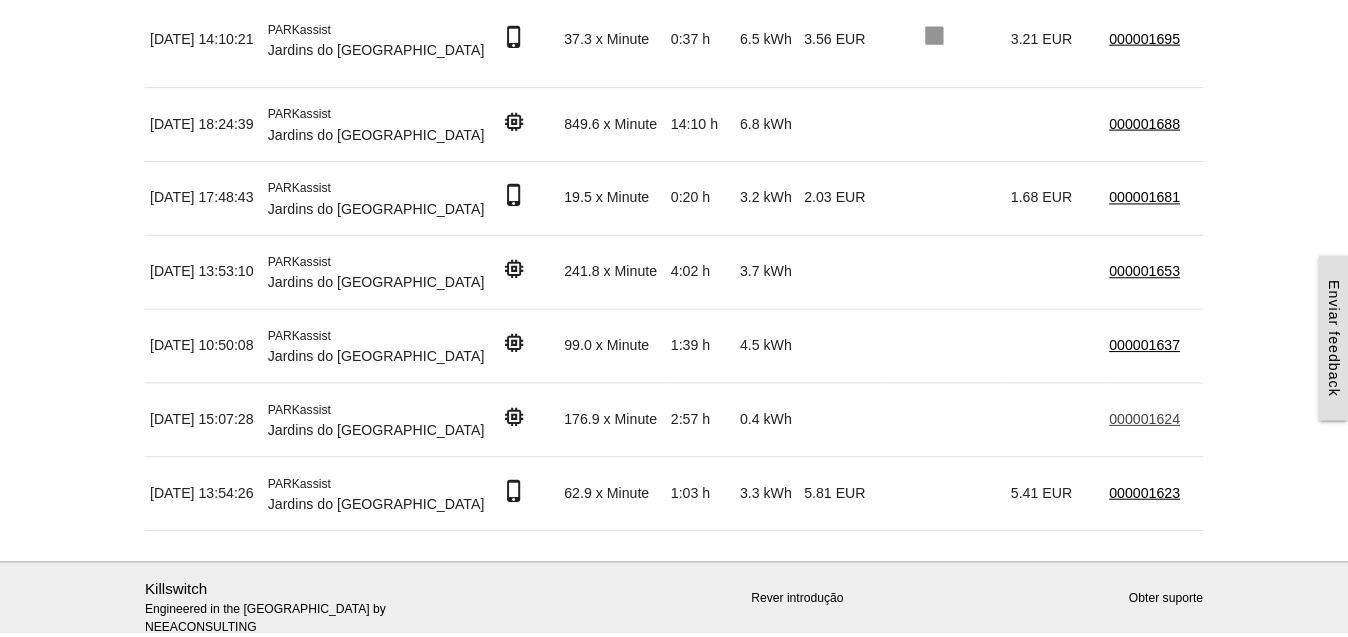 scroll, scrollTop: 359, scrollLeft: 0, axis: vertical 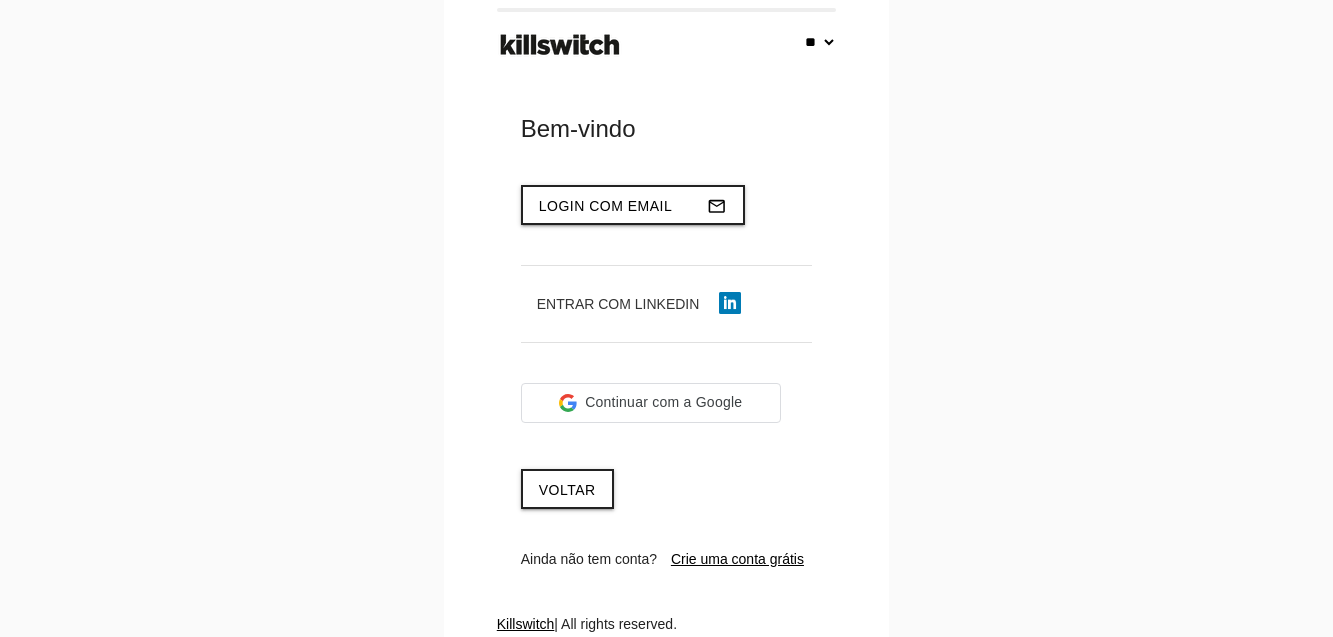 select on "**" 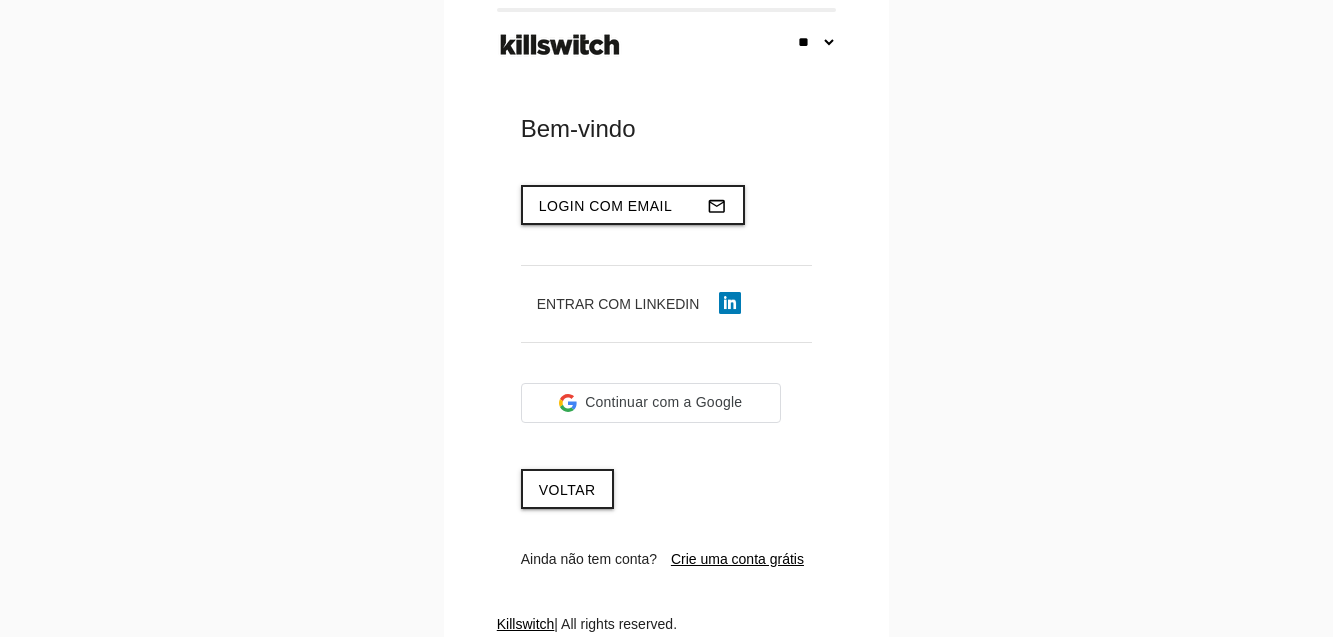 scroll, scrollTop: 0, scrollLeft: 0, axis: both 